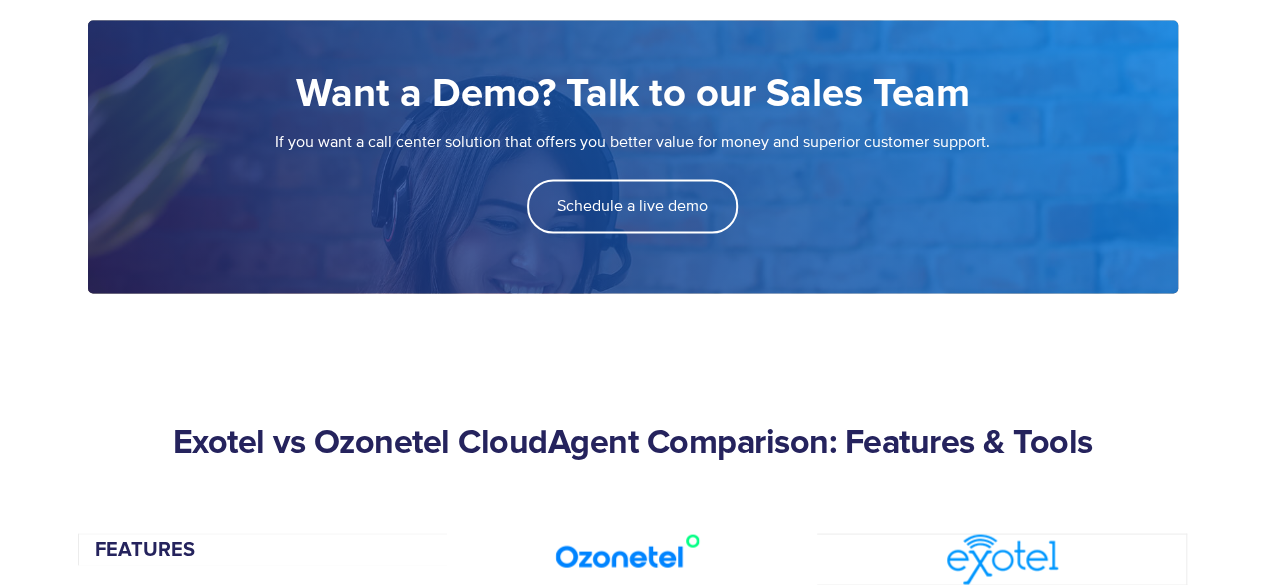 scroll, scrollTop: 2069, scrollLeft: 0, axis: vertical 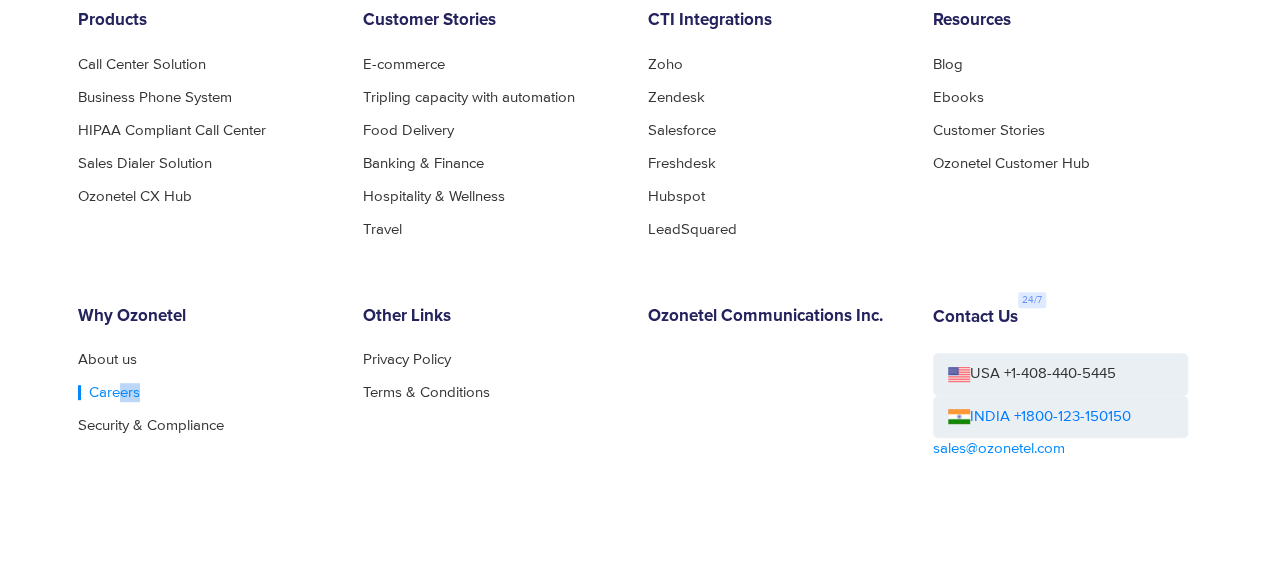 drag, startPoint x: 100, startPoint y: 401, endPoint x: 114, endPoint y: 391, distance: 17.20465 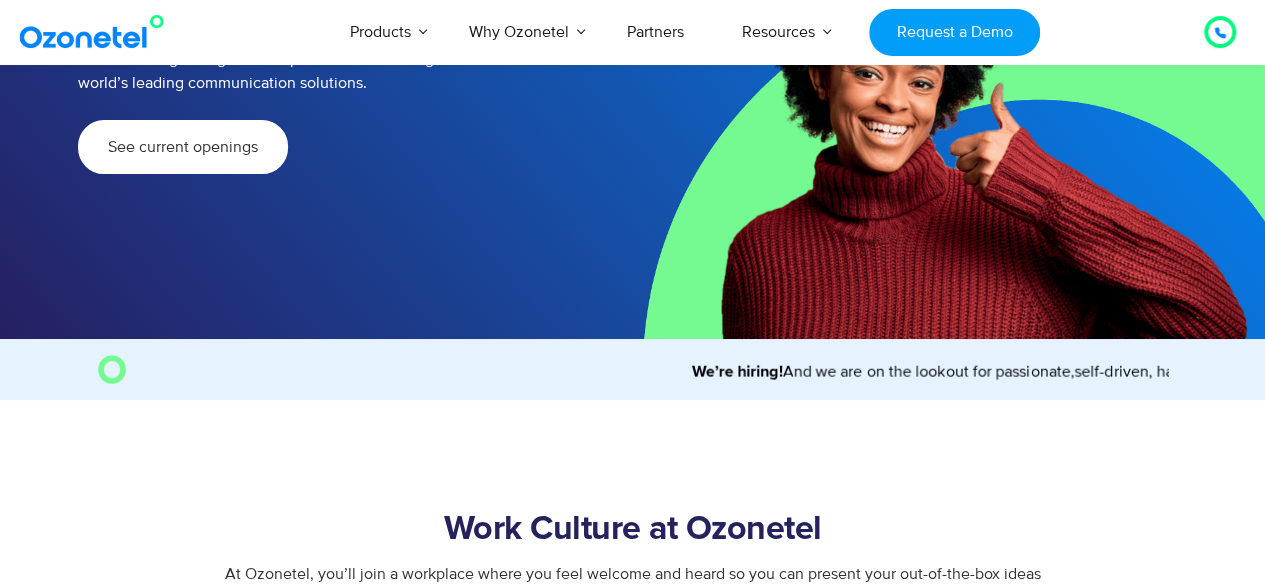 scroll, scrollTop: 564, scrollLeft: 0, axis: vertical 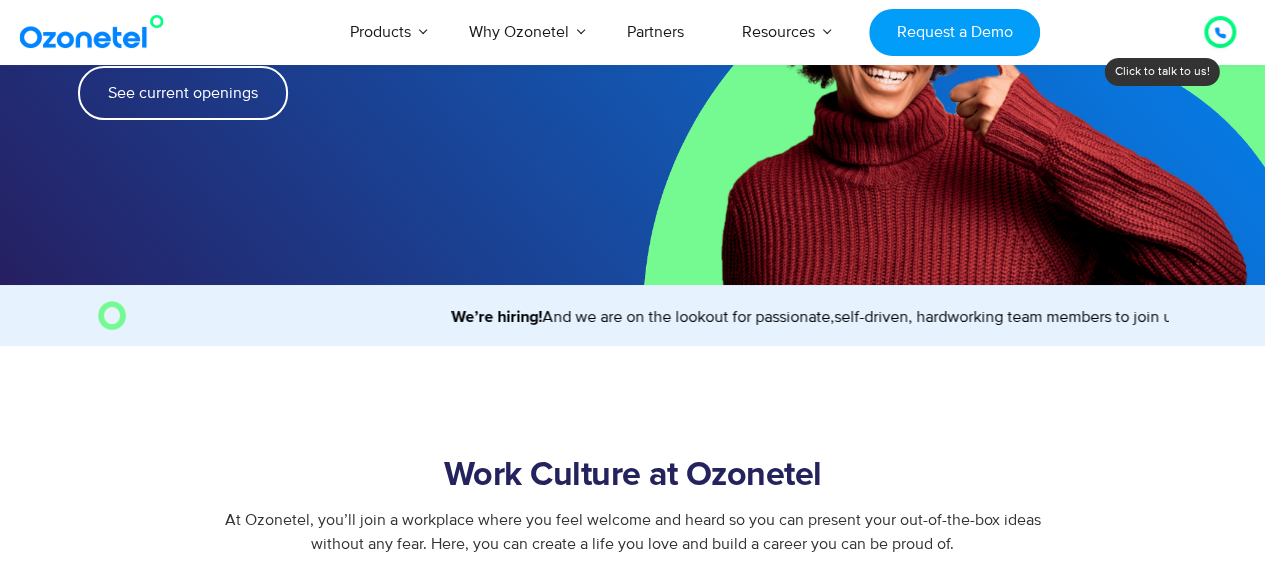 click on "See current openings" at bounding box center [183, 93] 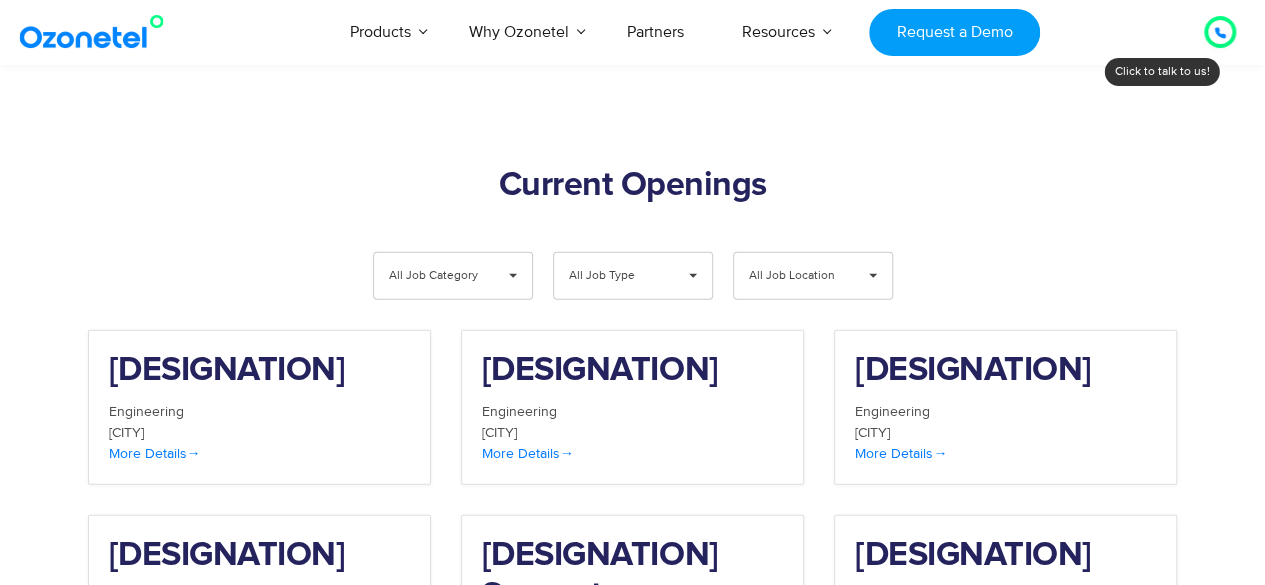 scroll, scrollTop: 2179, scrollLeft: 0, axis: vertical 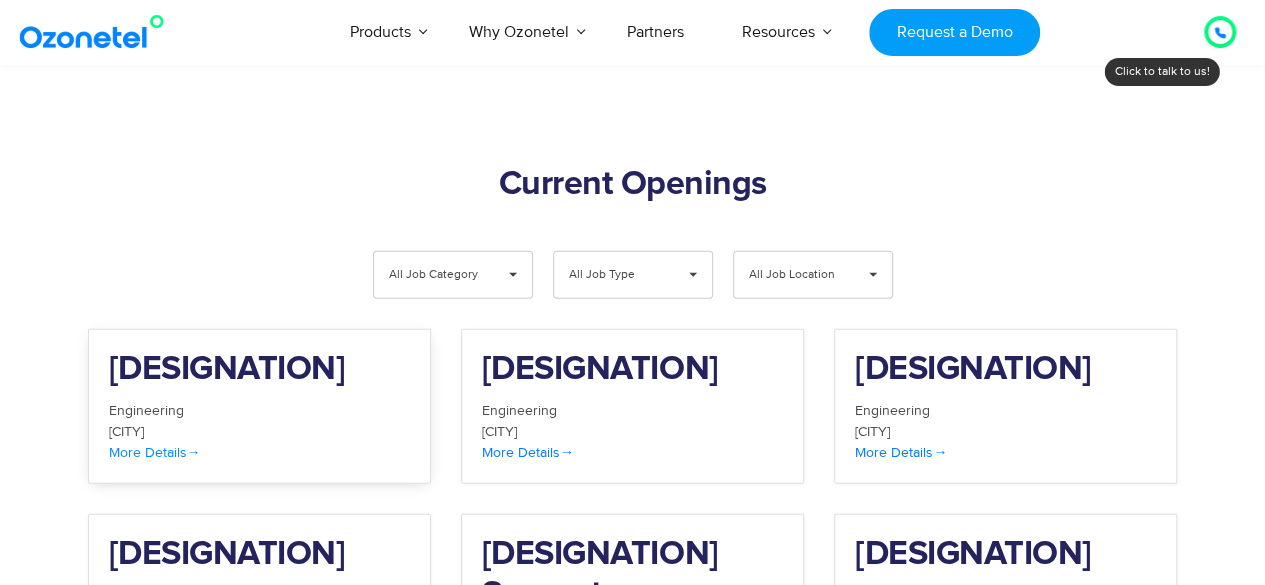 click on "More Details" at bounding box center [259, 452] 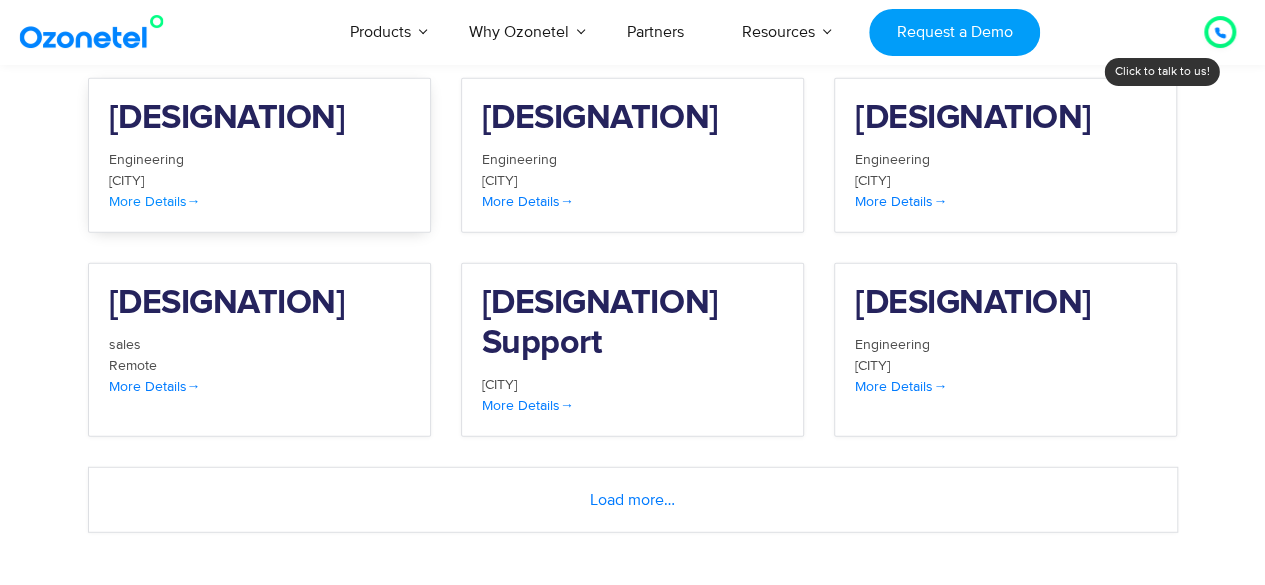 scroll, scrollTop: 2450, scrollLeft: 0, axis: vertical 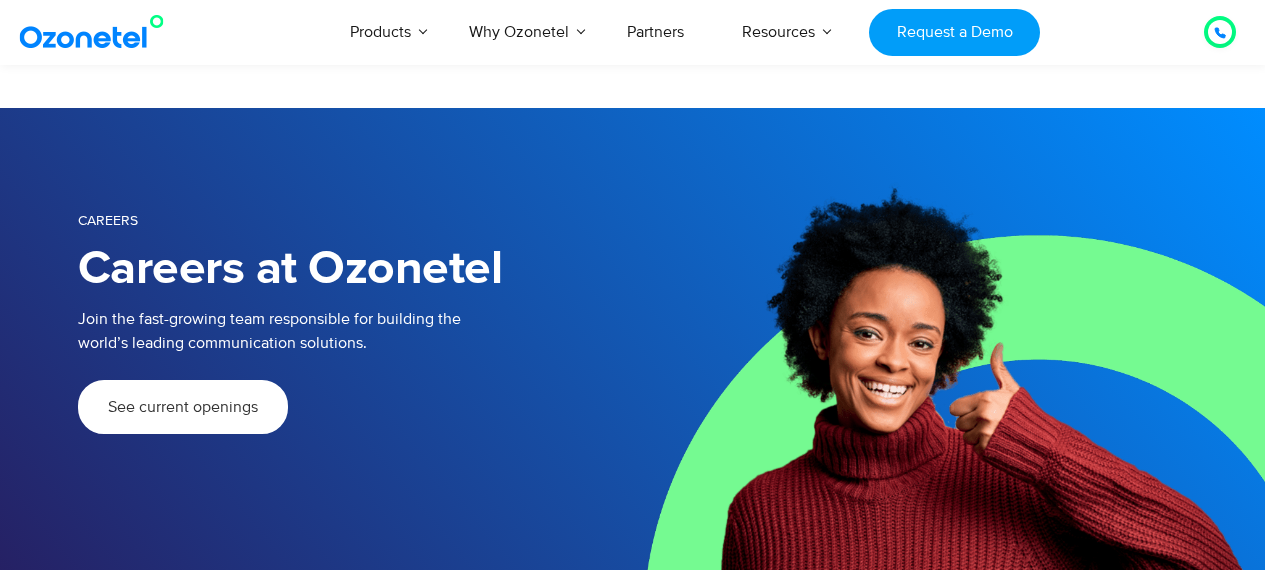 click on "Load more…" at bounding box center [633, 2964] 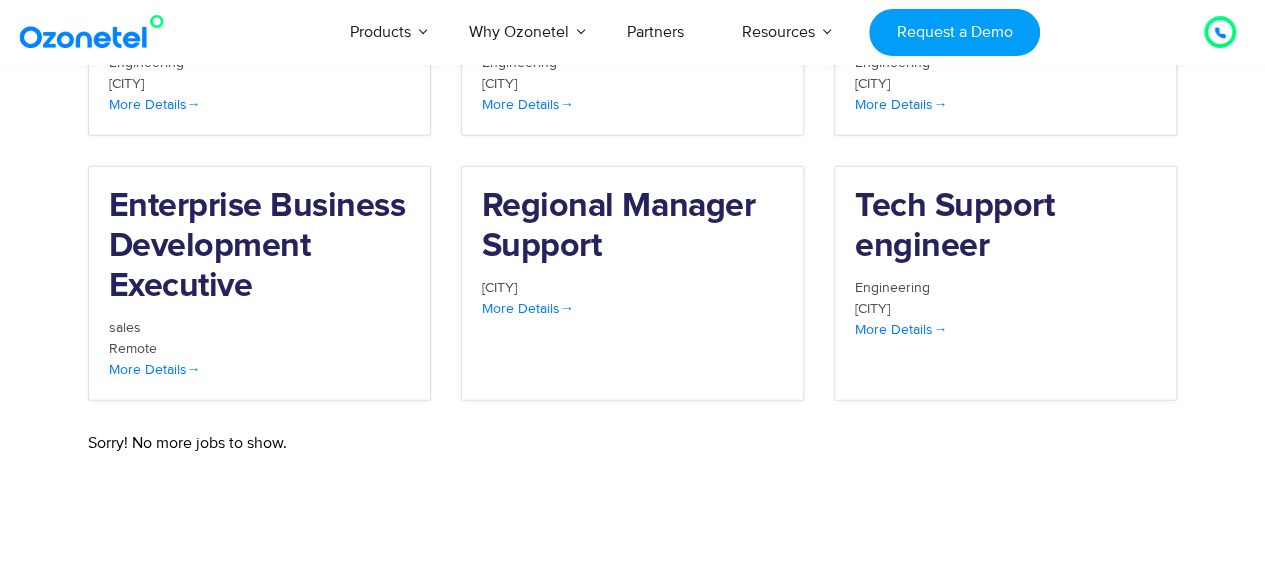 scroll, scrollTop: 2500, scrollLeft: 0, axis: vertical 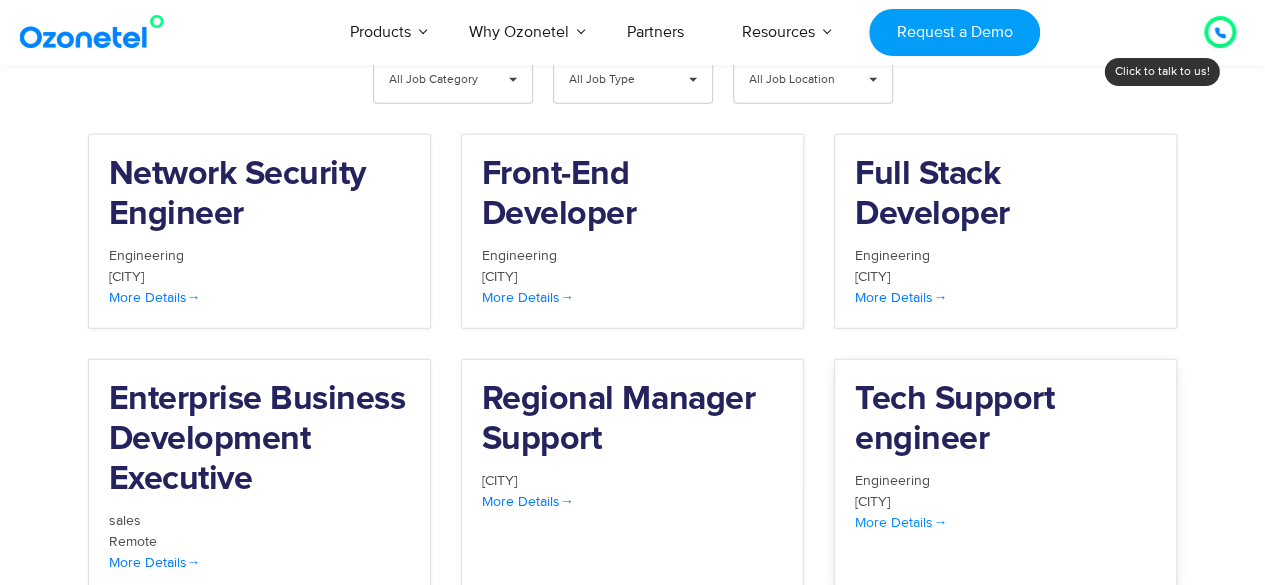 click on "Bangalore" at bounding box center [1005, 501] 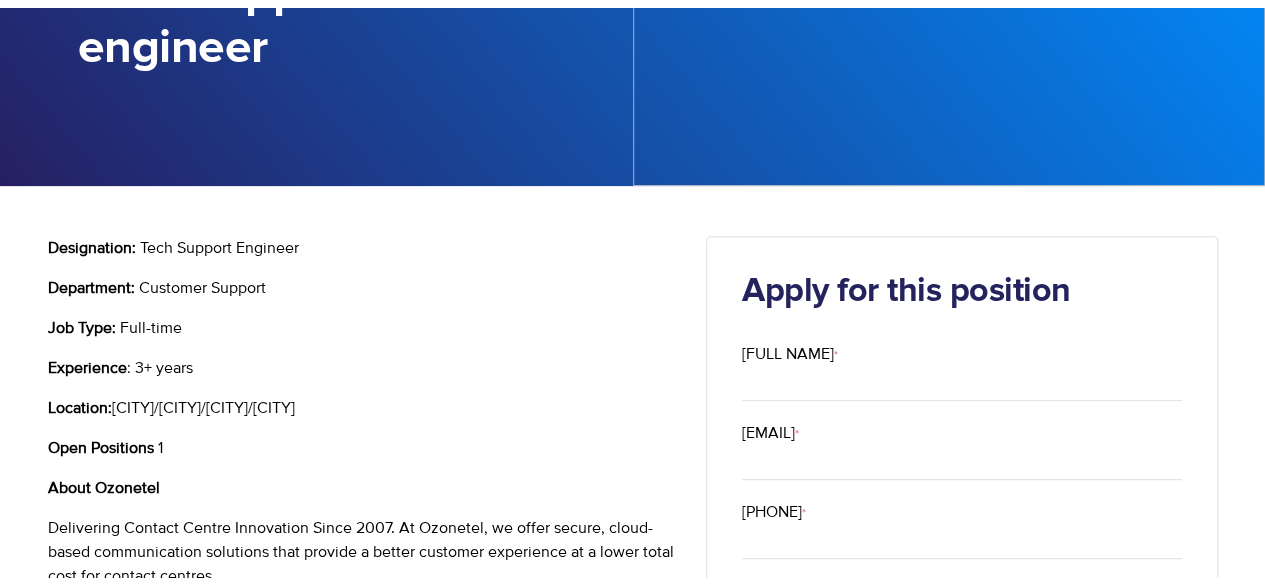 scroll, scrollTop: 352, scrollLeft: 0, axis: vertical 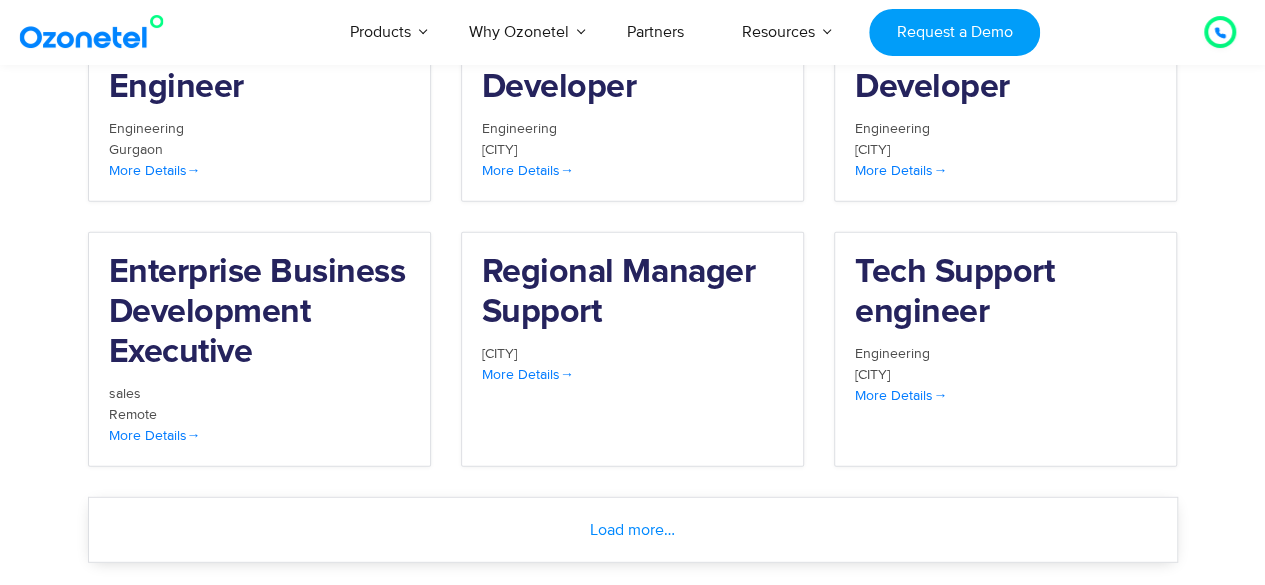 click on "Load more…" at bounding box center [633, 530] 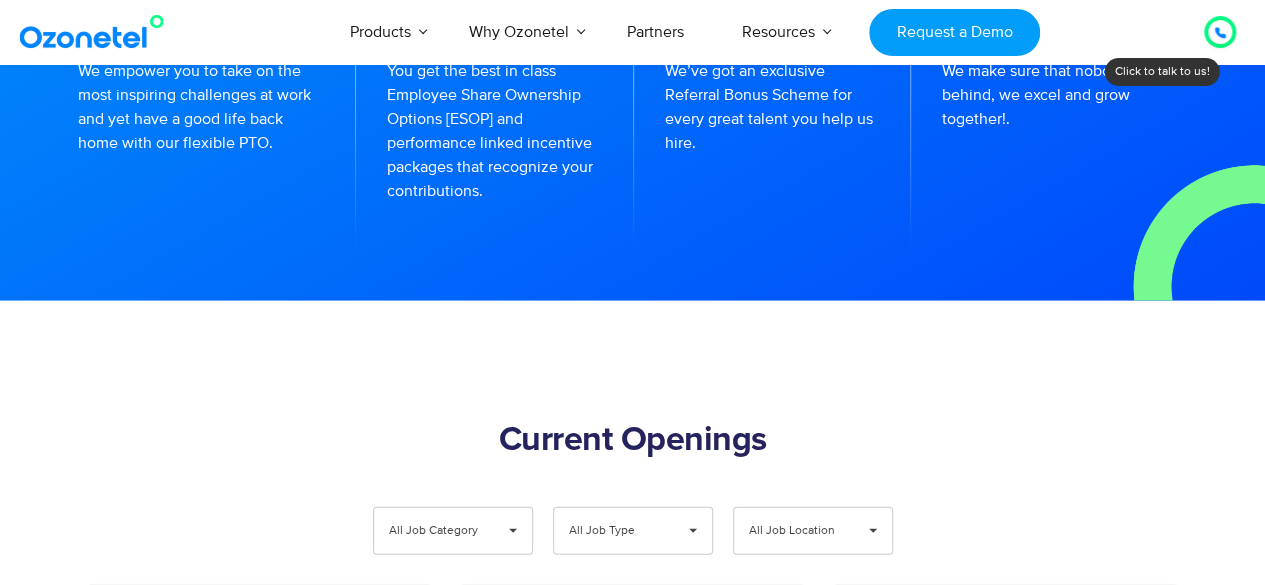 scroll, scrollTop: 1922, scrollLeft: 0, axis: vertical 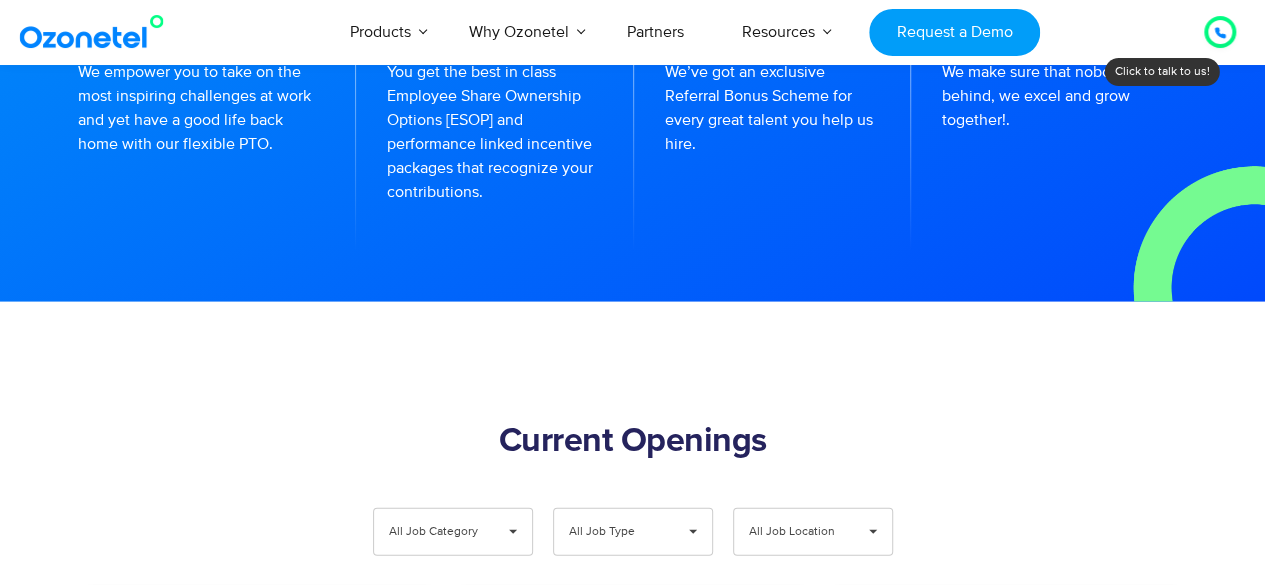 click on "All Job Type" at bounding box center [616, 532] 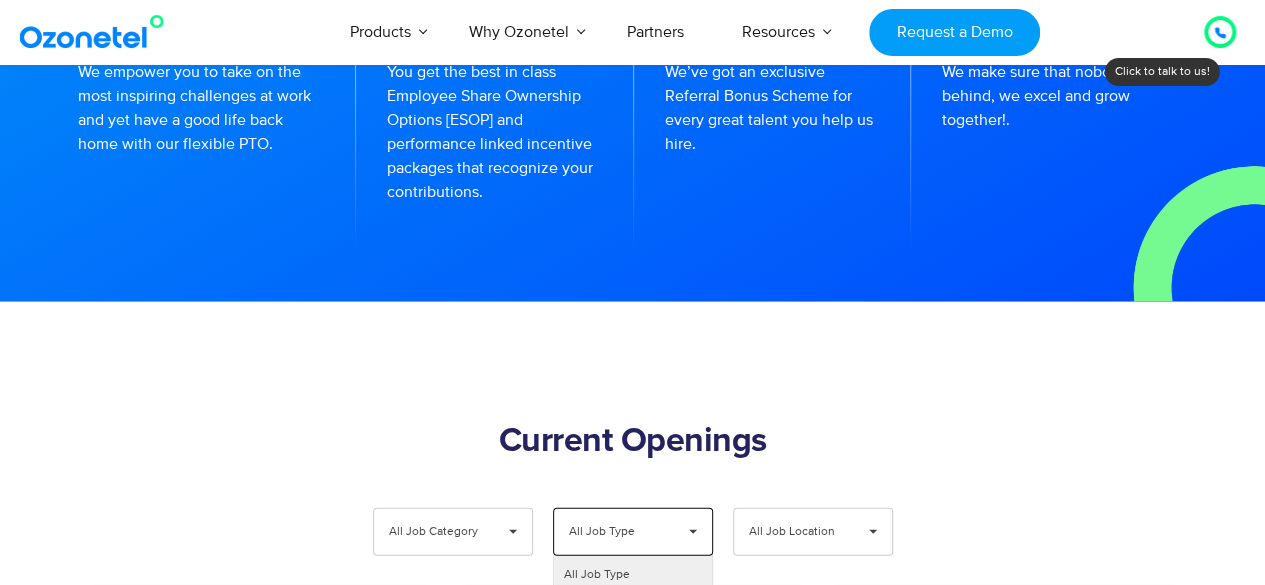 click on "▾" at bounding box center (513, 532) 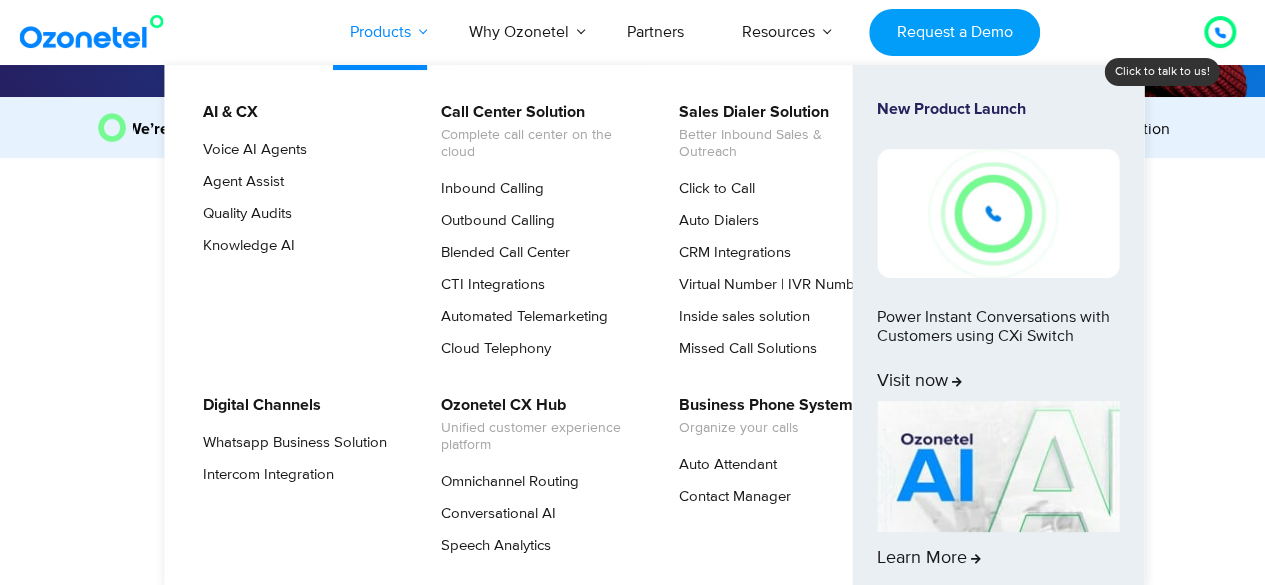 scroll, scrollTop: 314, scrollLeft: 0, axis: vertical 